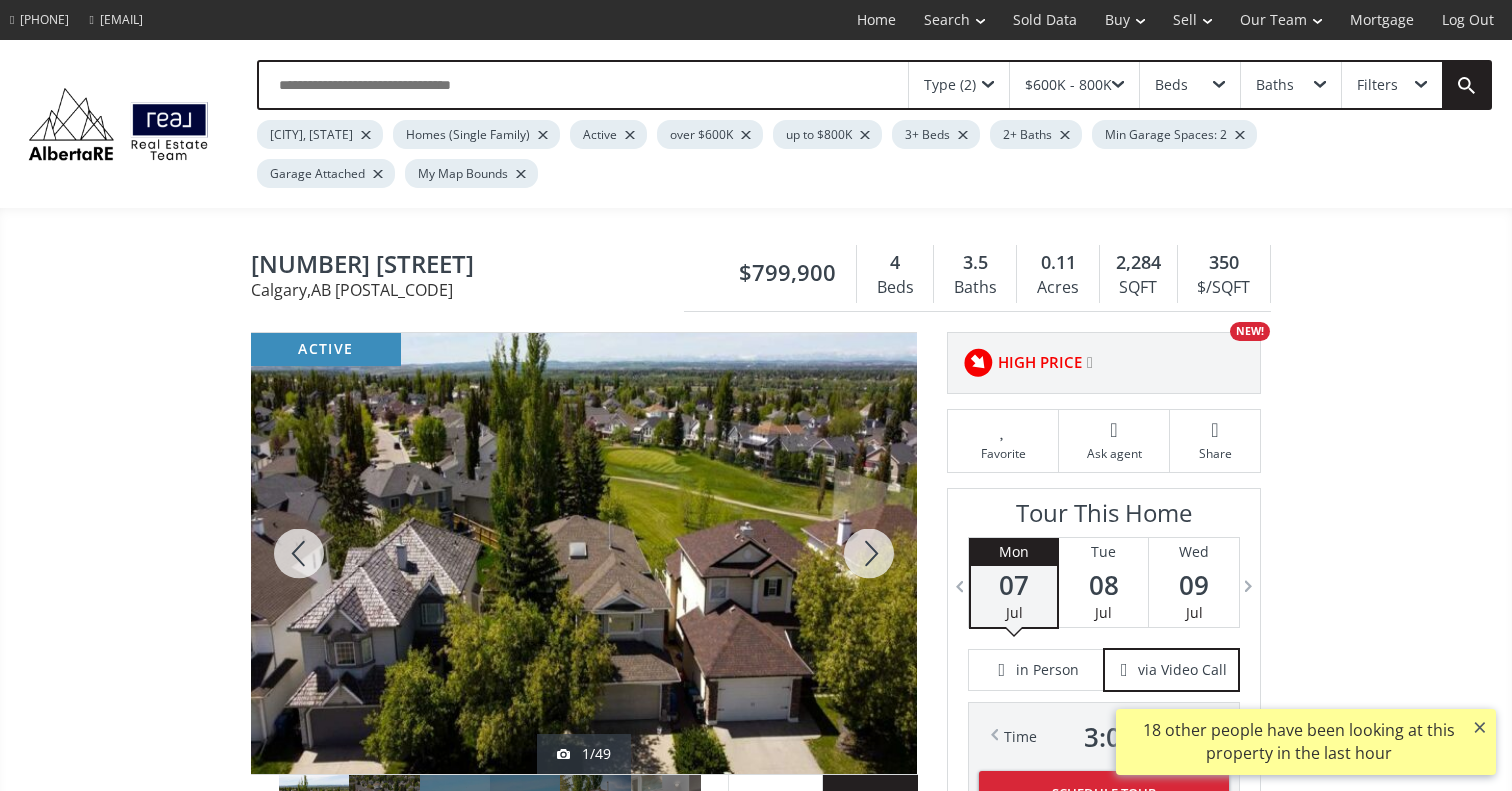 scroll, scrollTop: 983, scrollLeft: 0, axis: vertical 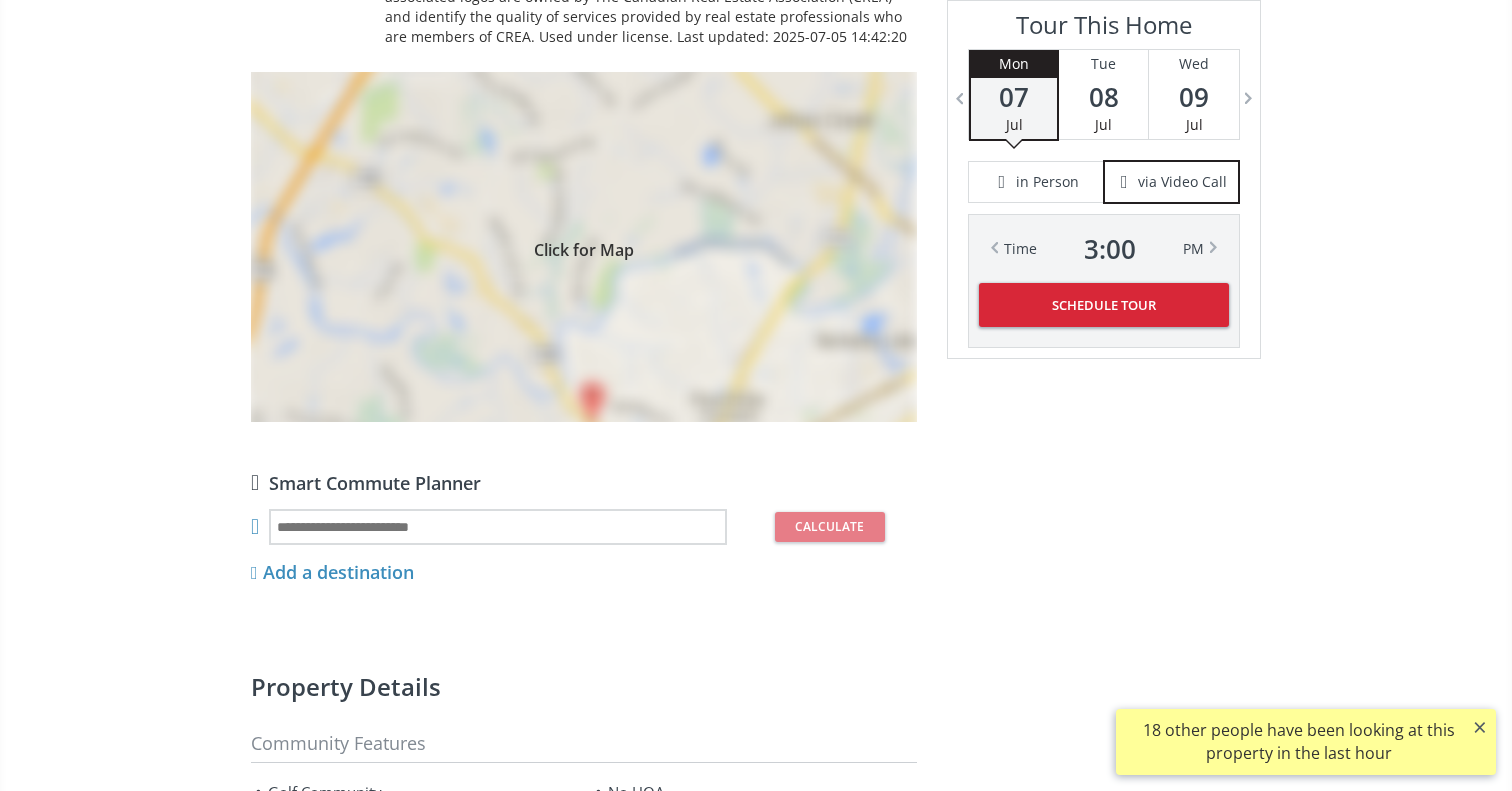 click on "Click for Map" at bounding box center (584, 247) 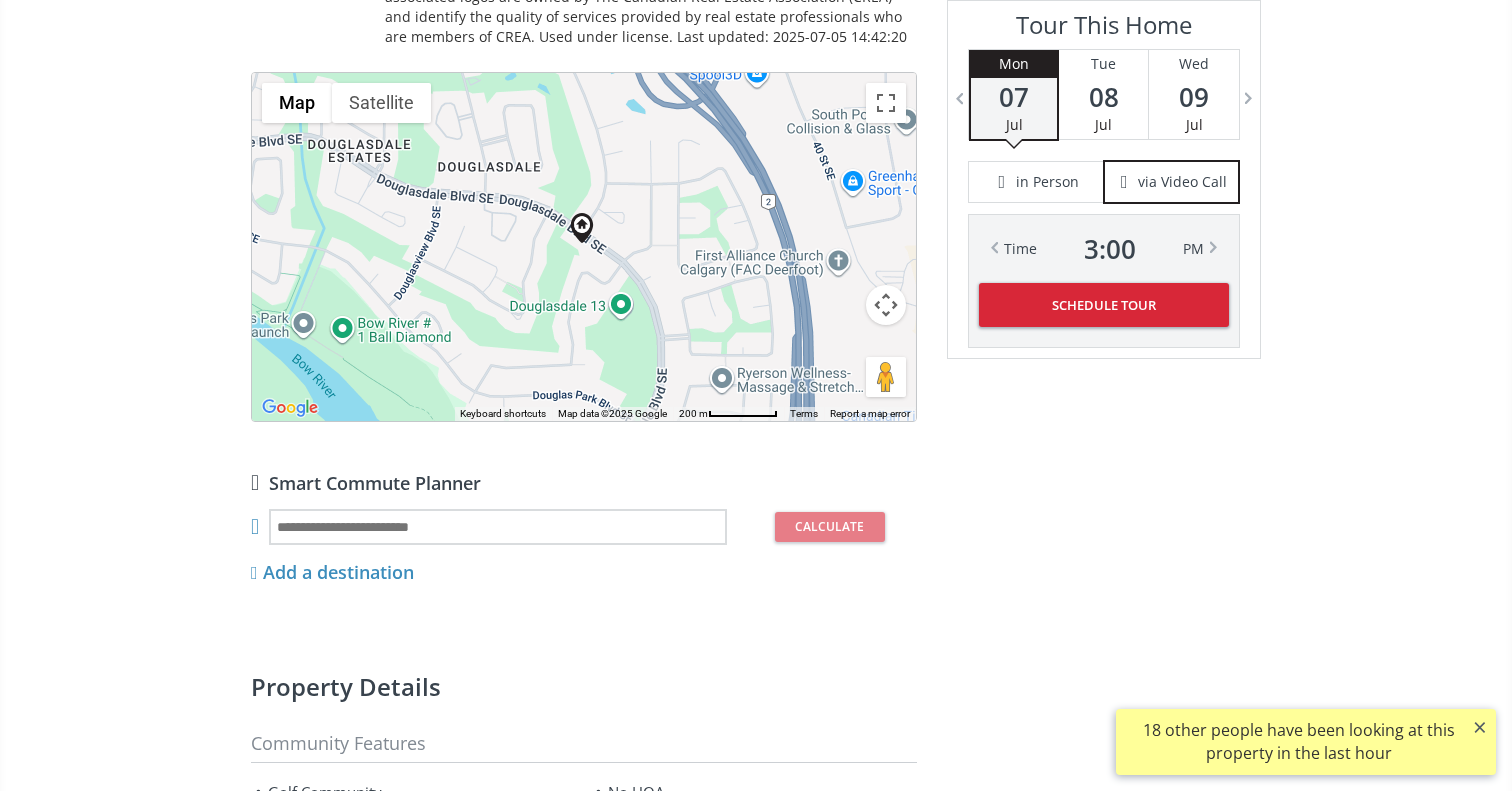 click at bounding box center [886, 305] 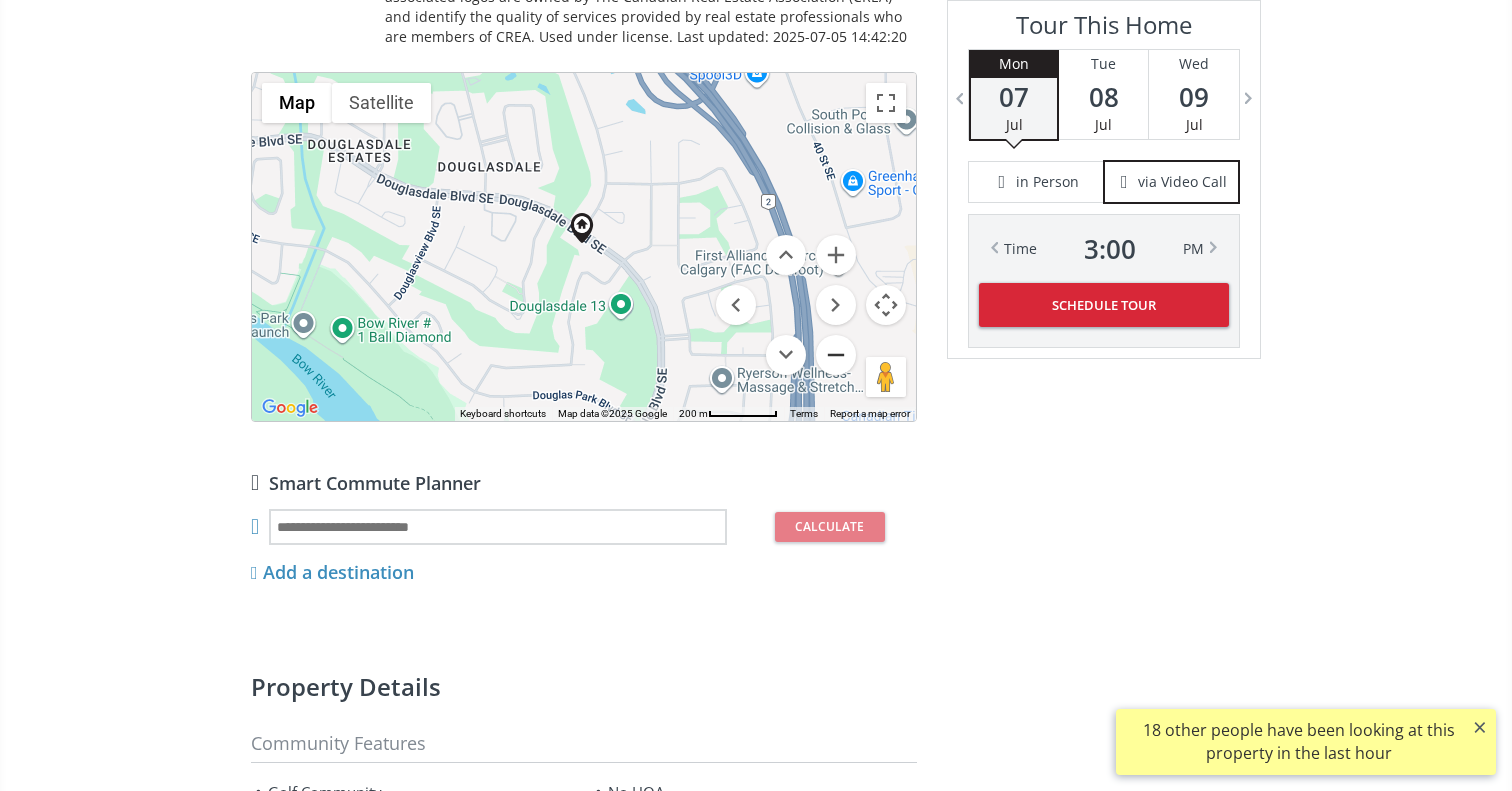 click at bounding box center [836, 355] 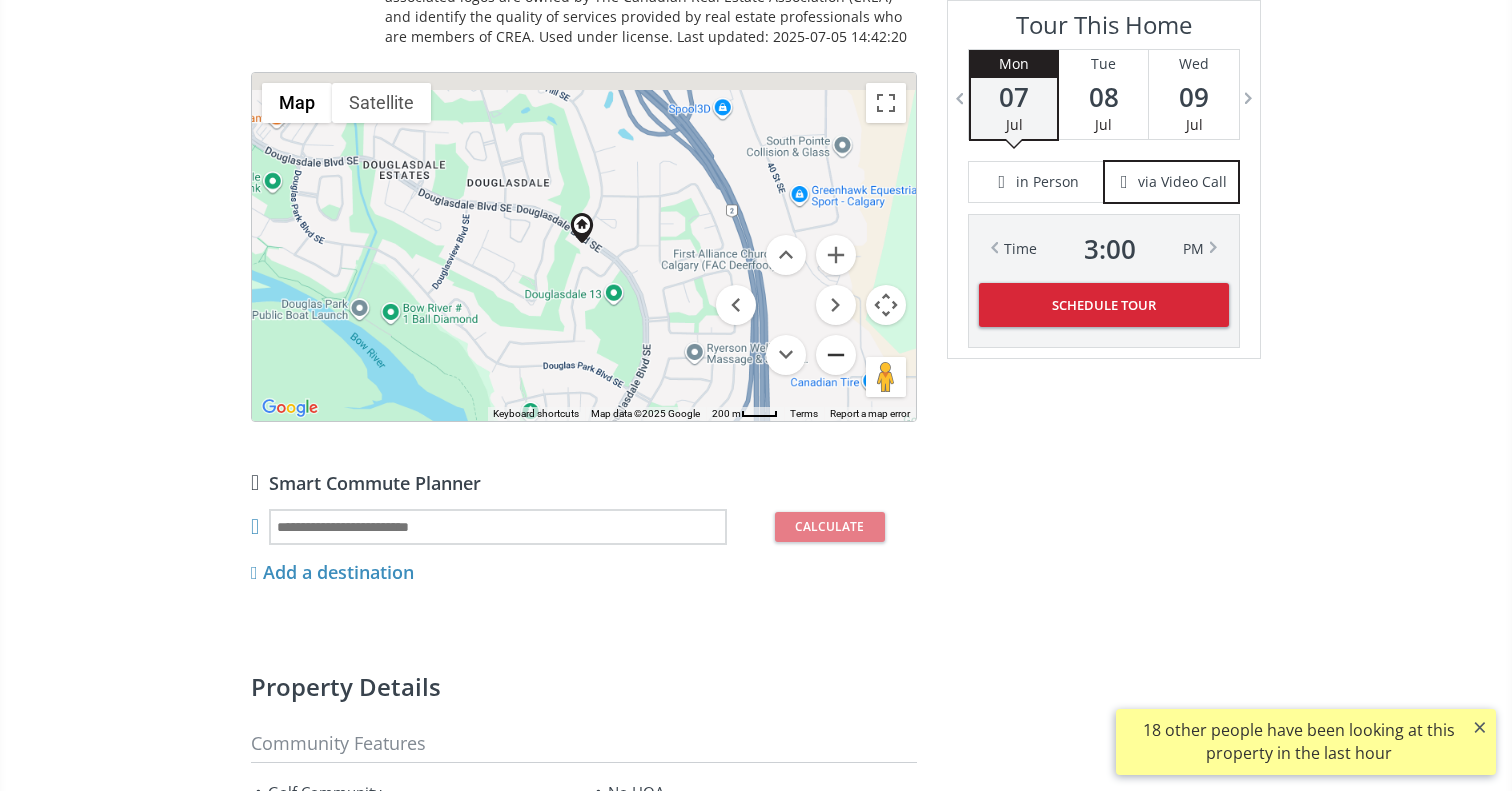 click at bounding box center [836, 355] 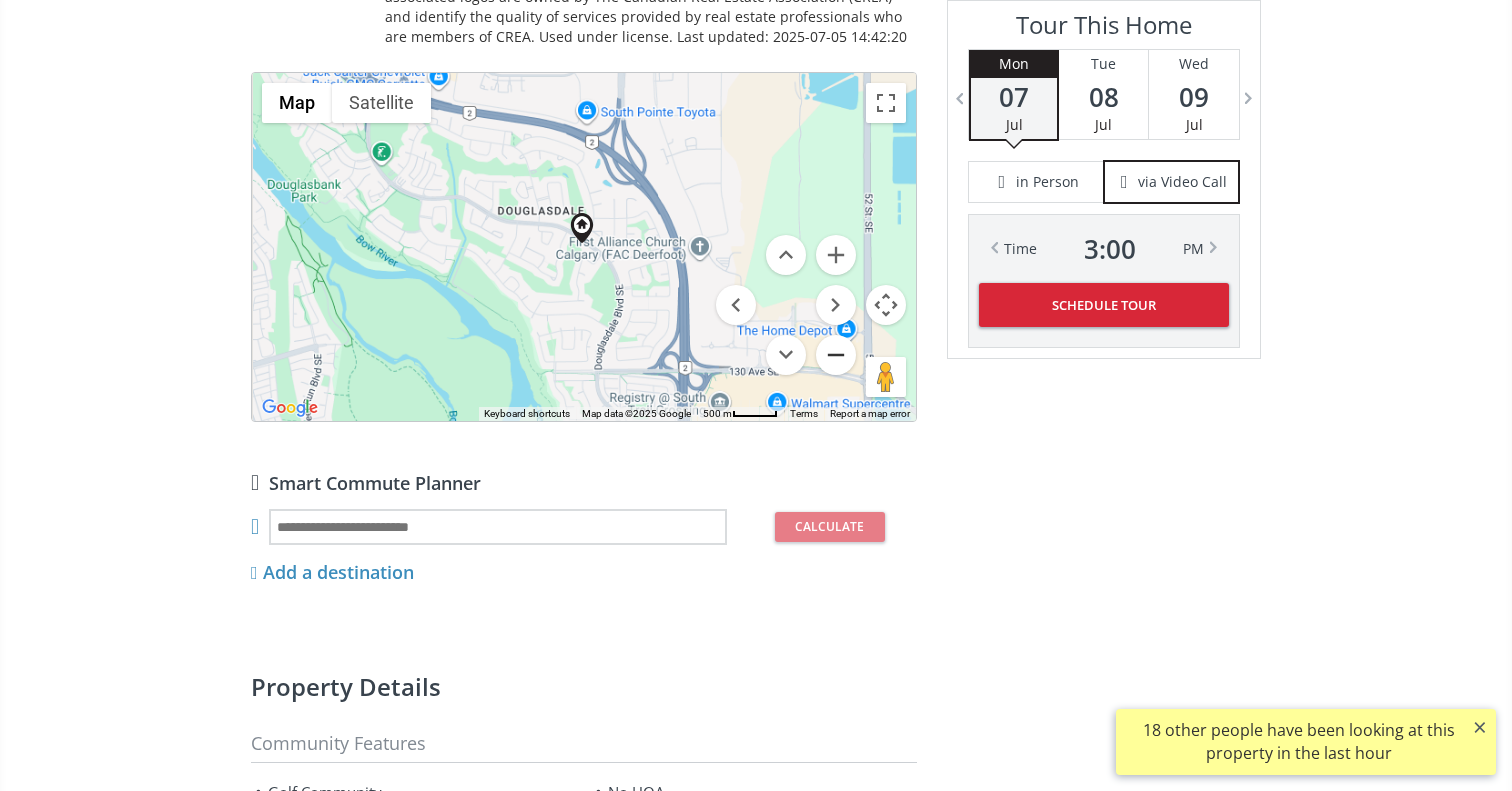 click at bounding box center [836, 355] 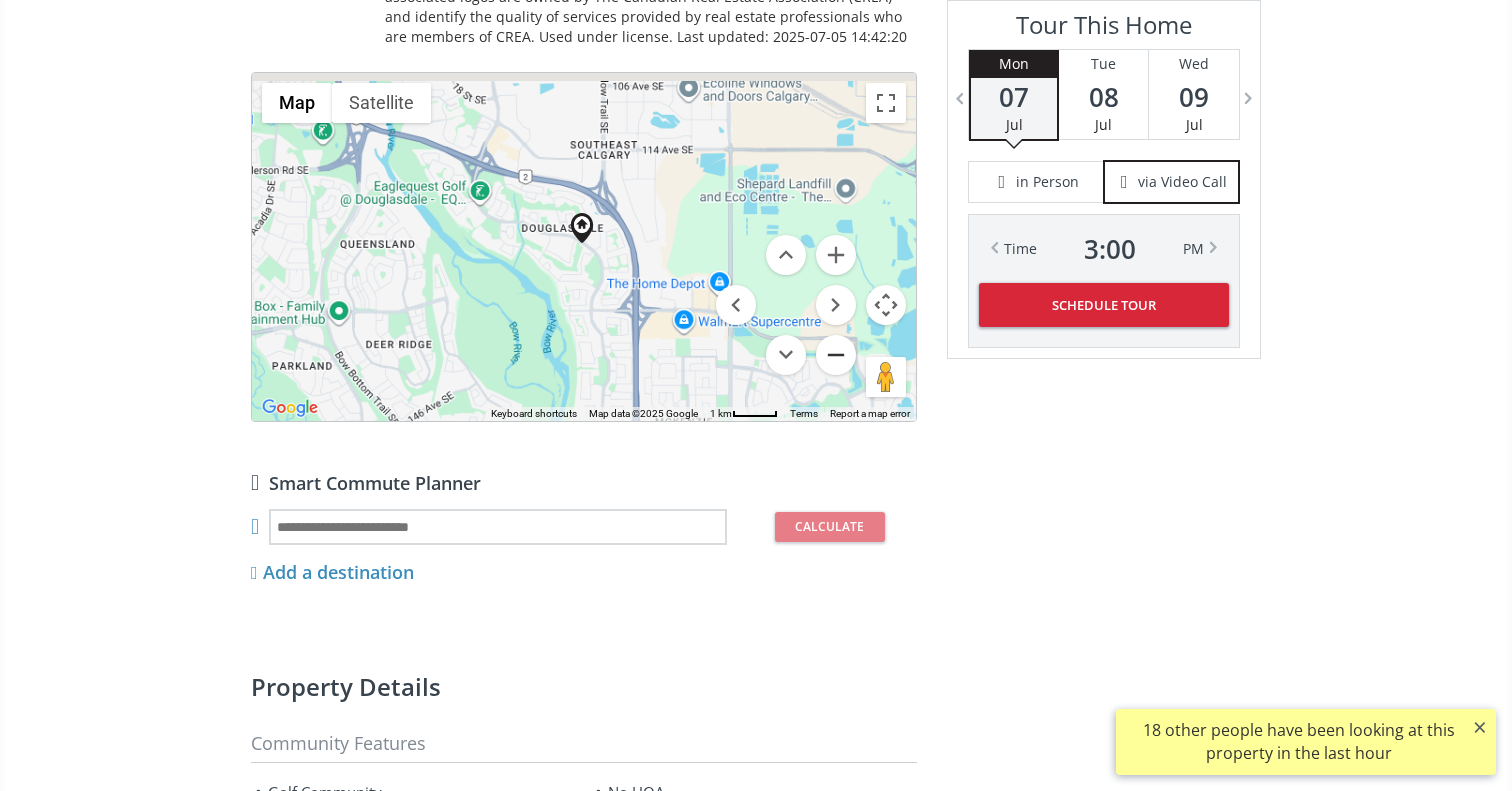 click at bounding box center (836, 355) 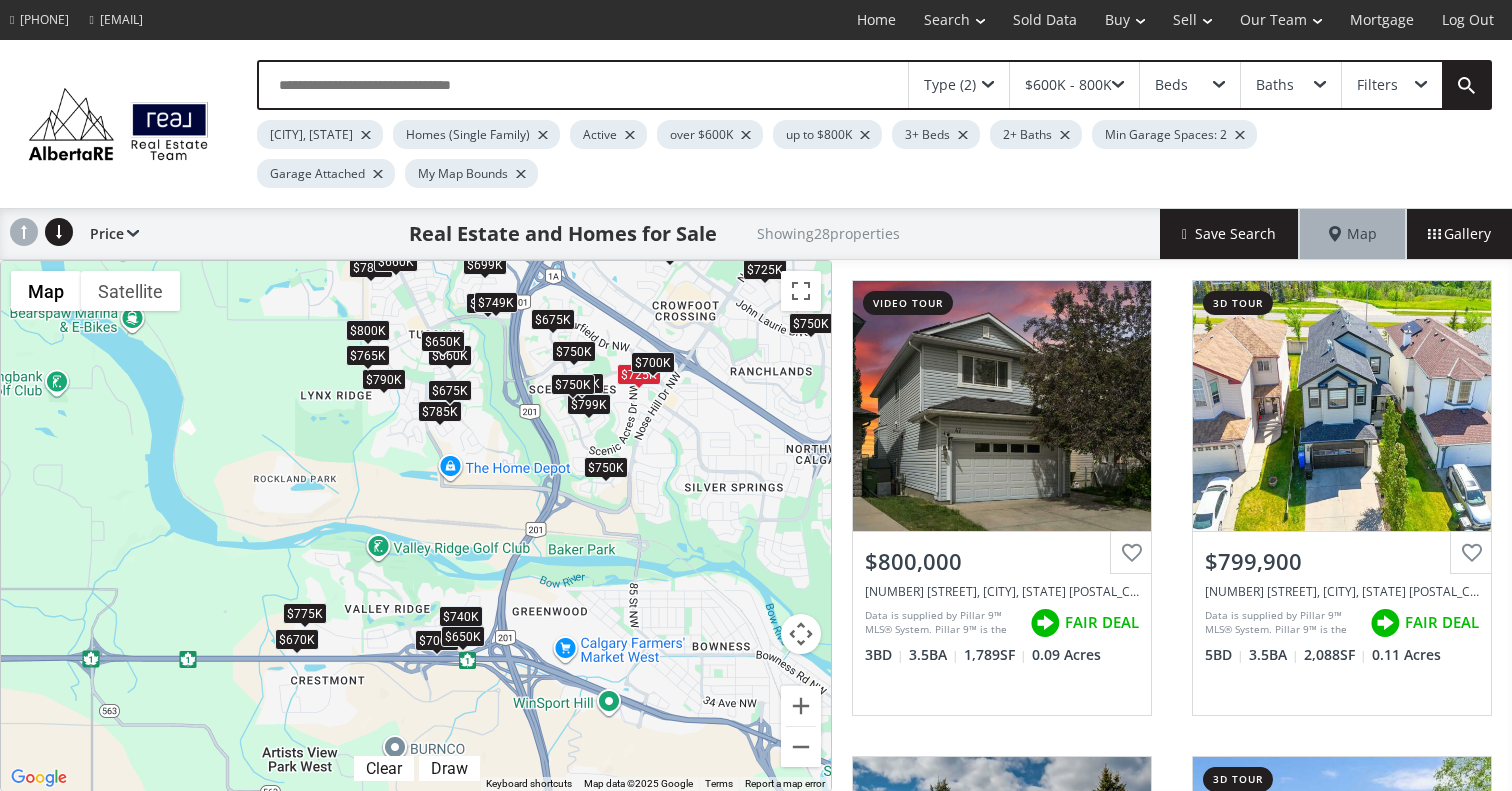 scroll, scrollTop: 0, scrollLeft: 0, axis: both 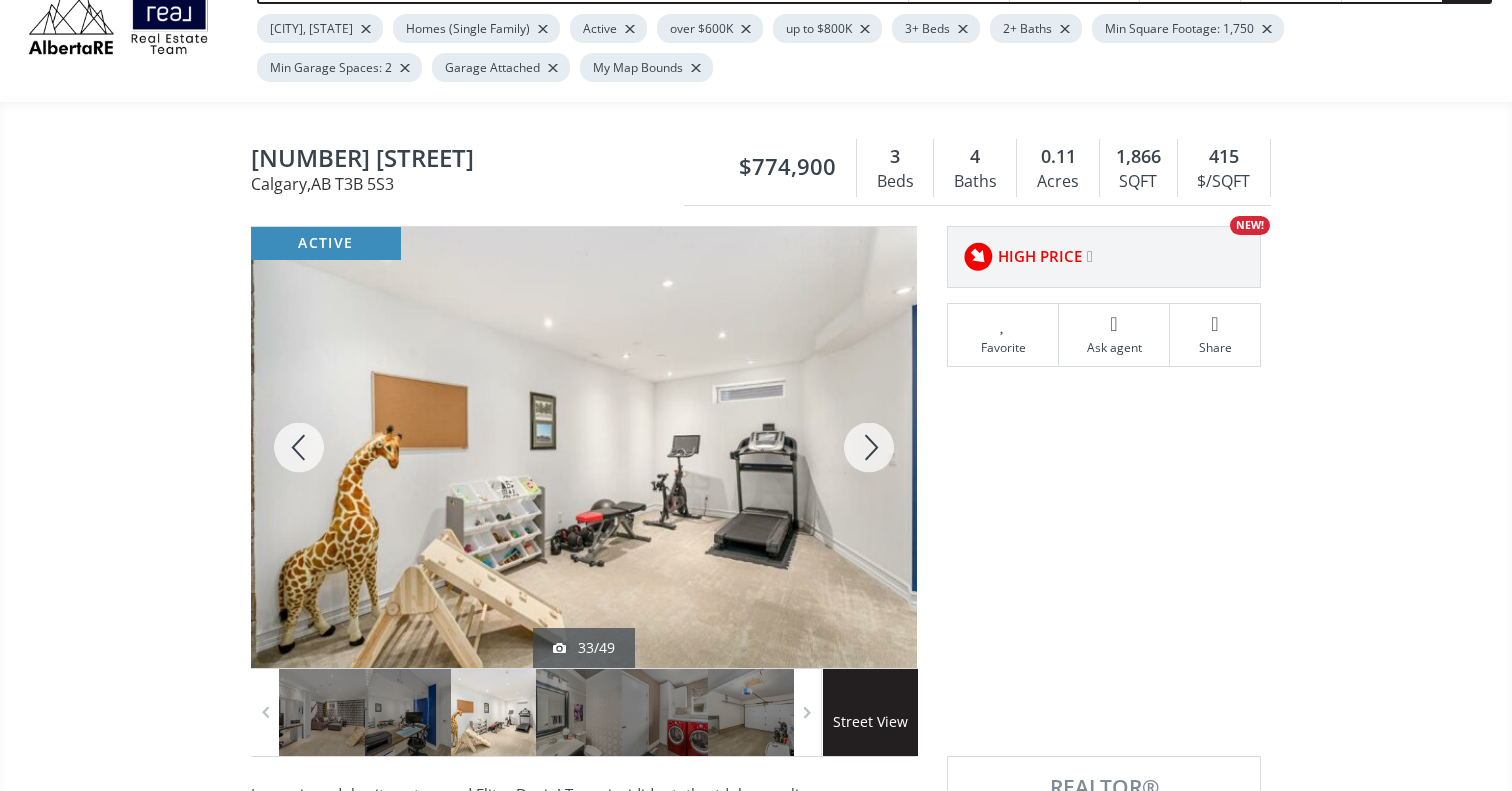 click at bounding box center [869, 447] 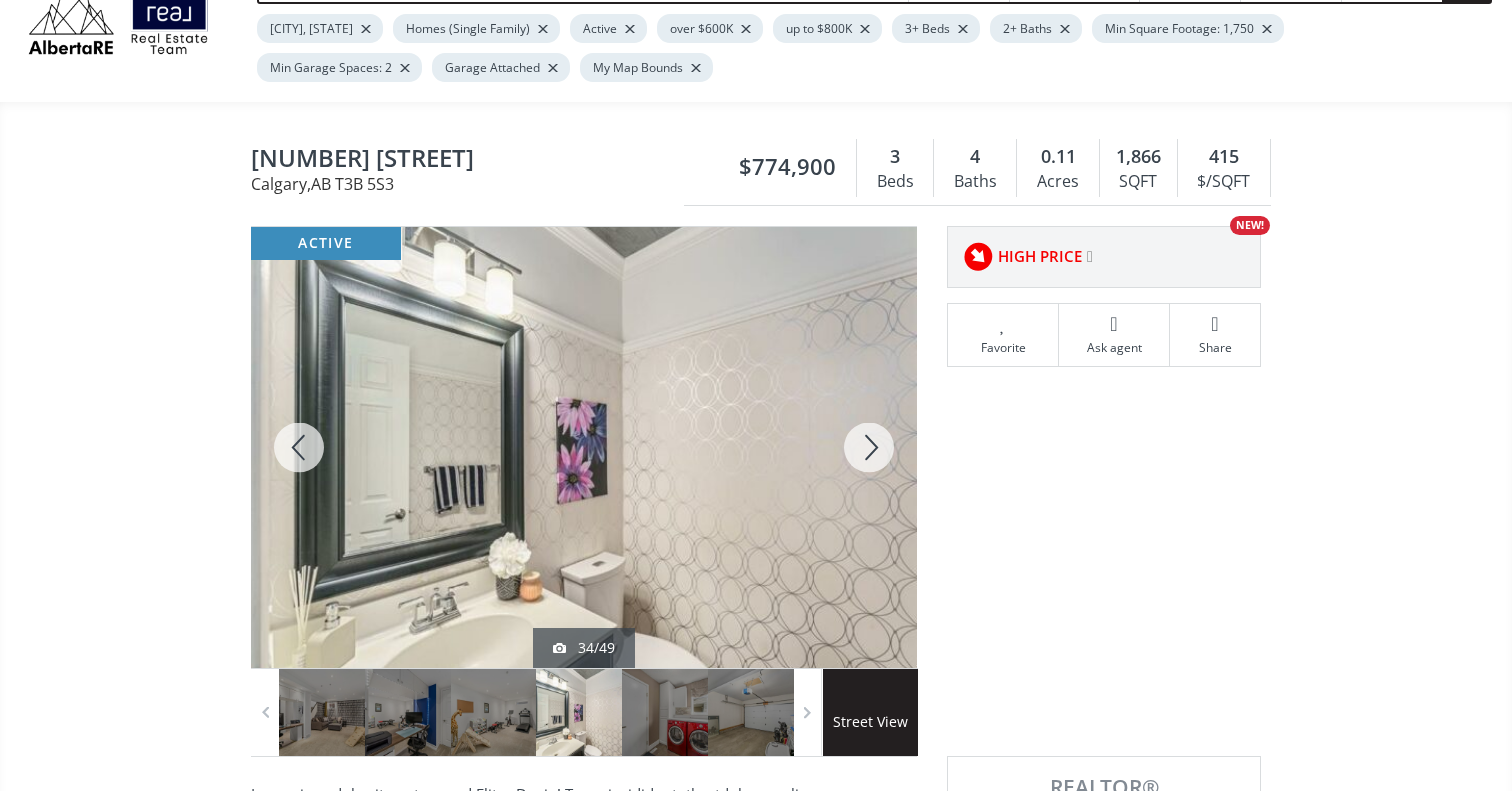 click at bounding box center (869, 447) 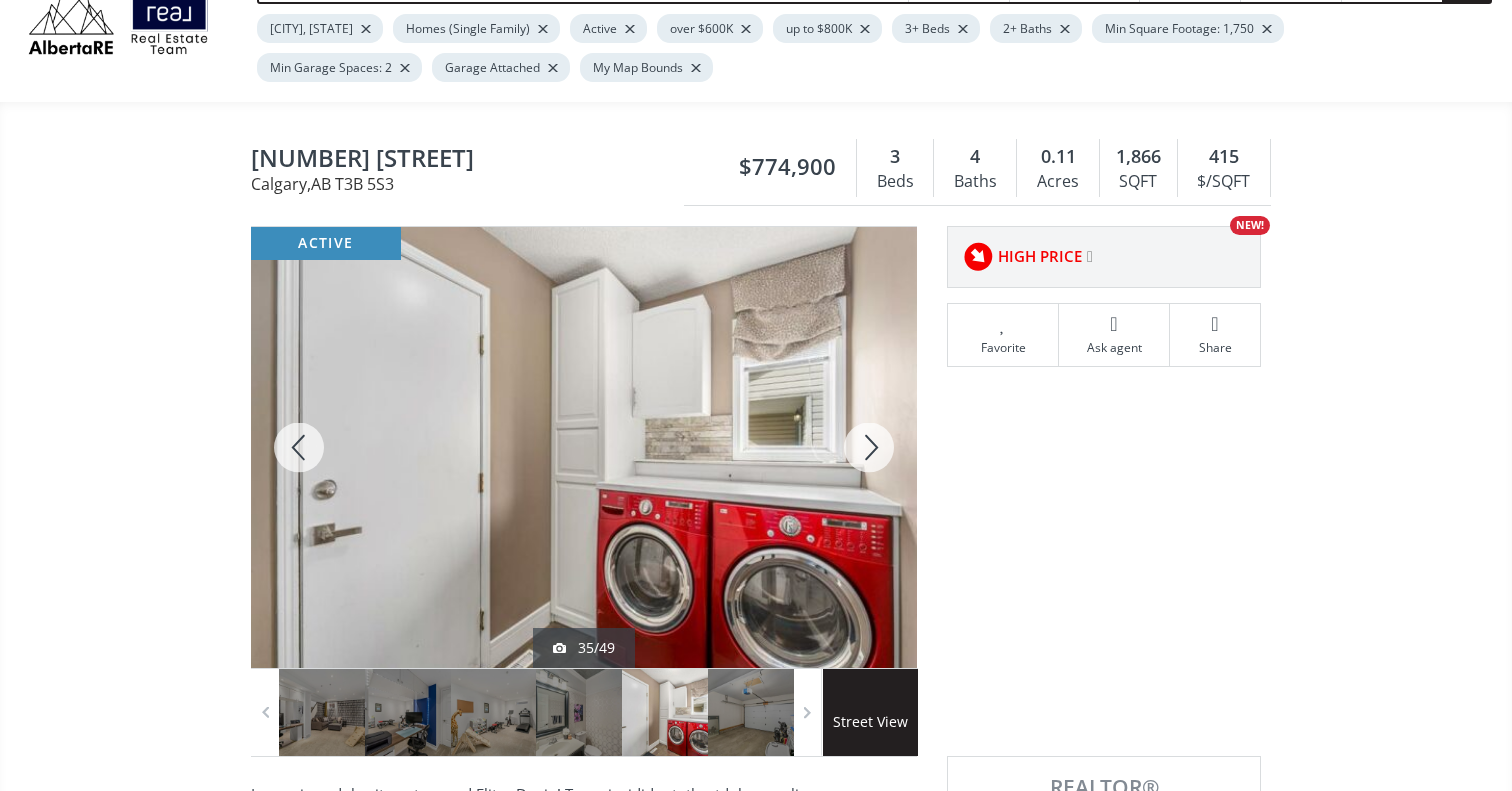click at bounding box center (869, 447) 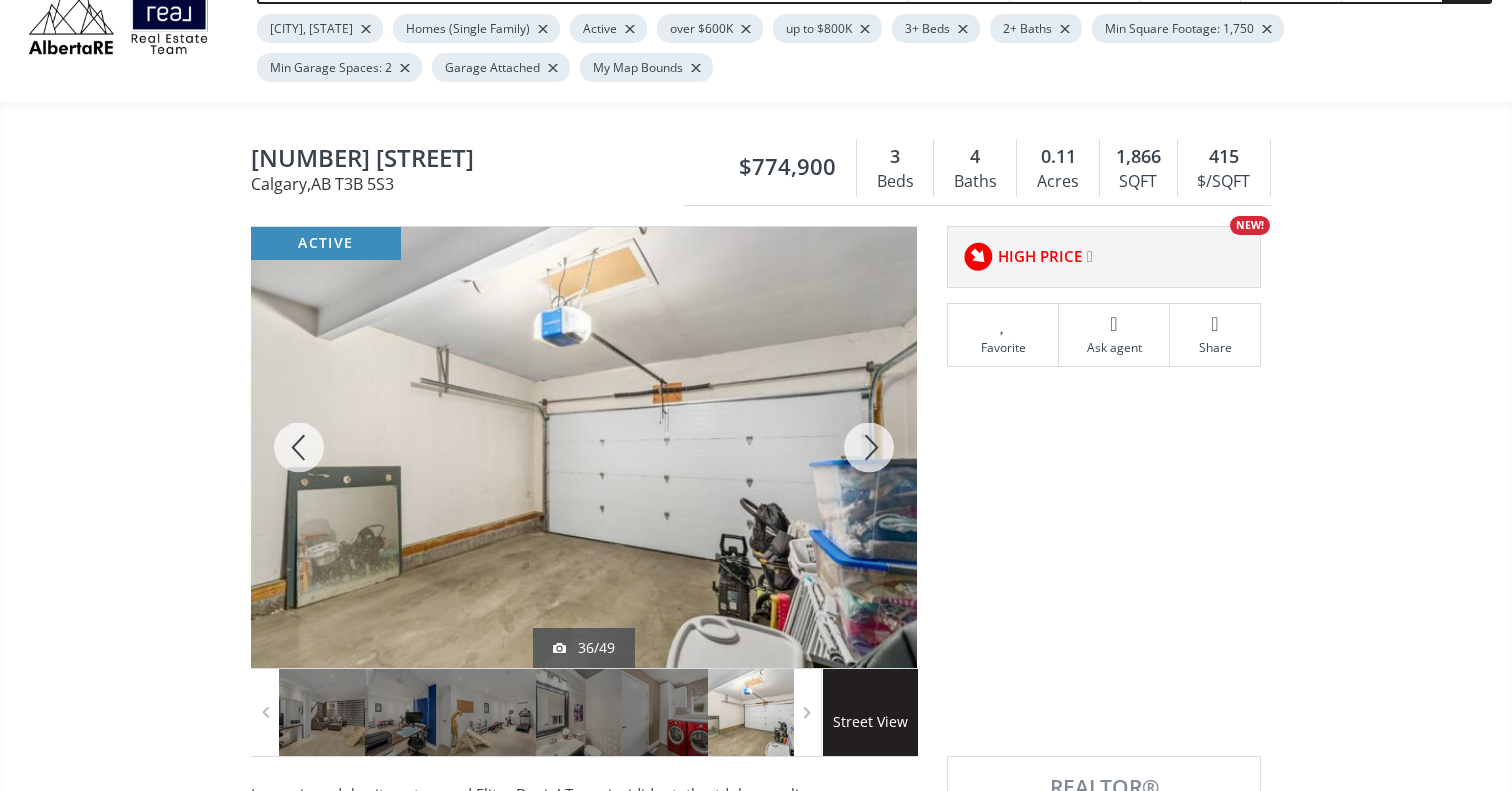 click at bounding box center (869, 447) 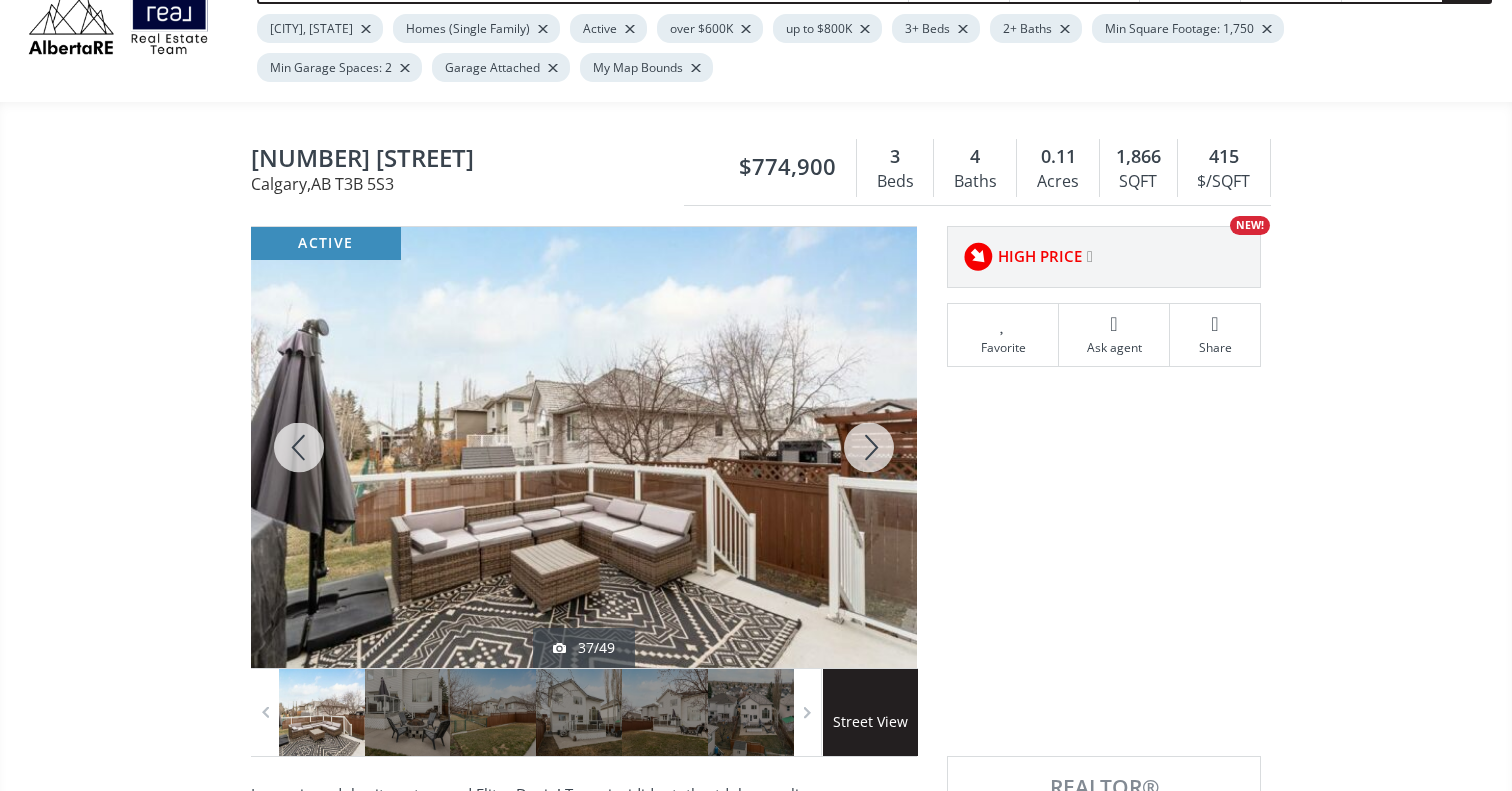 click at bounding box center [869, 447] 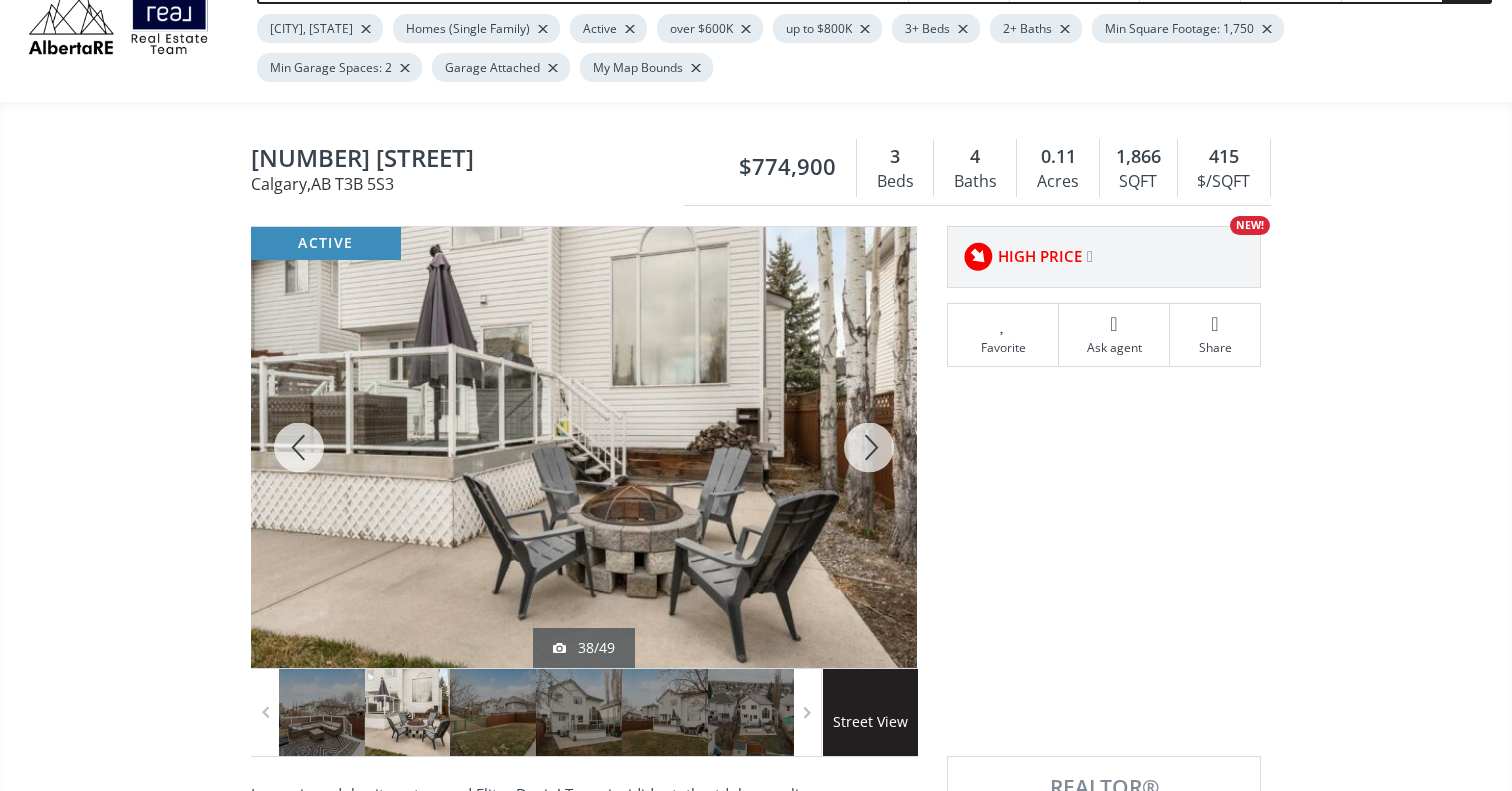 click at bounding box center [869, 447] 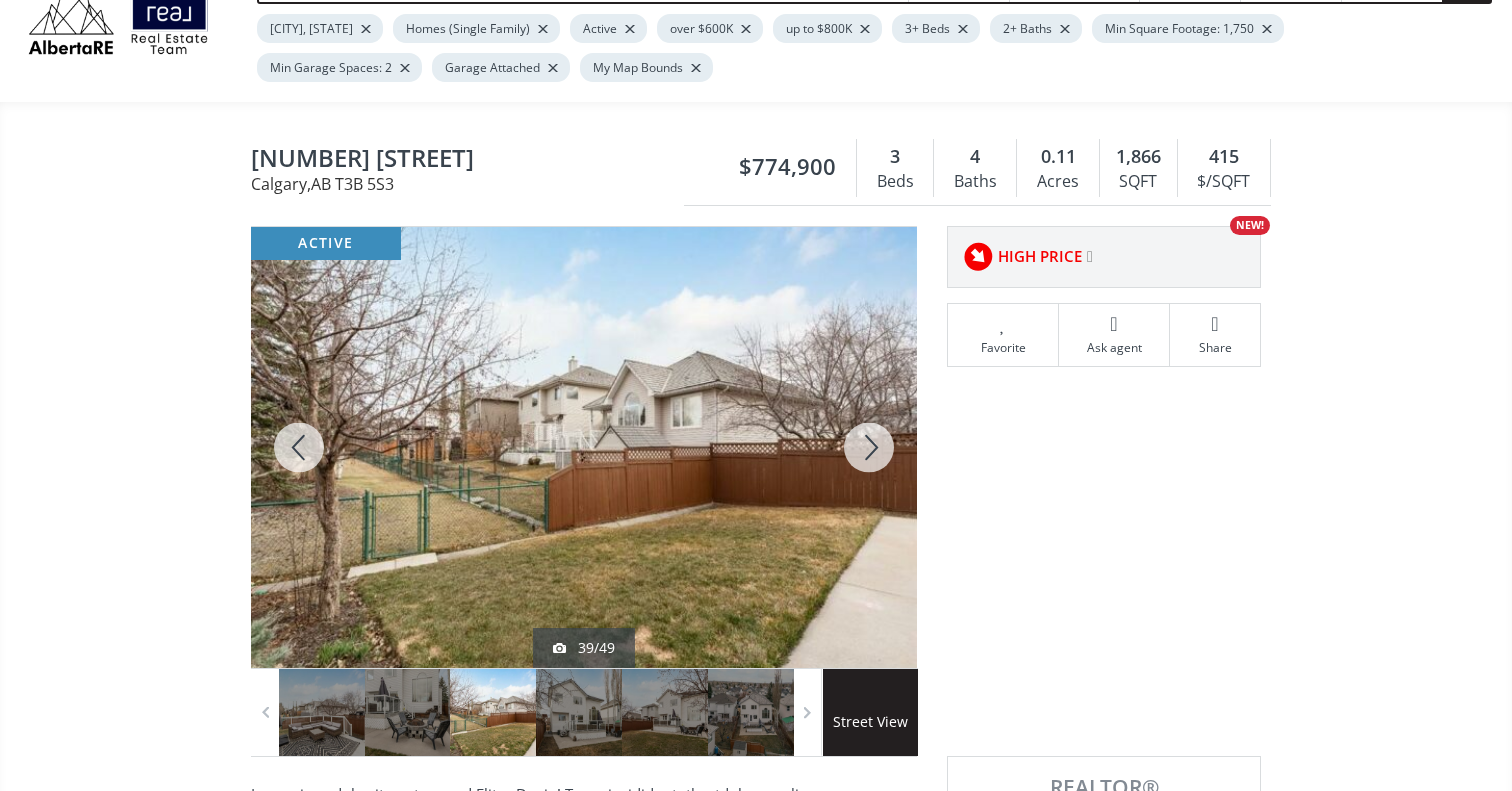 click at bounding box center [869, 447] 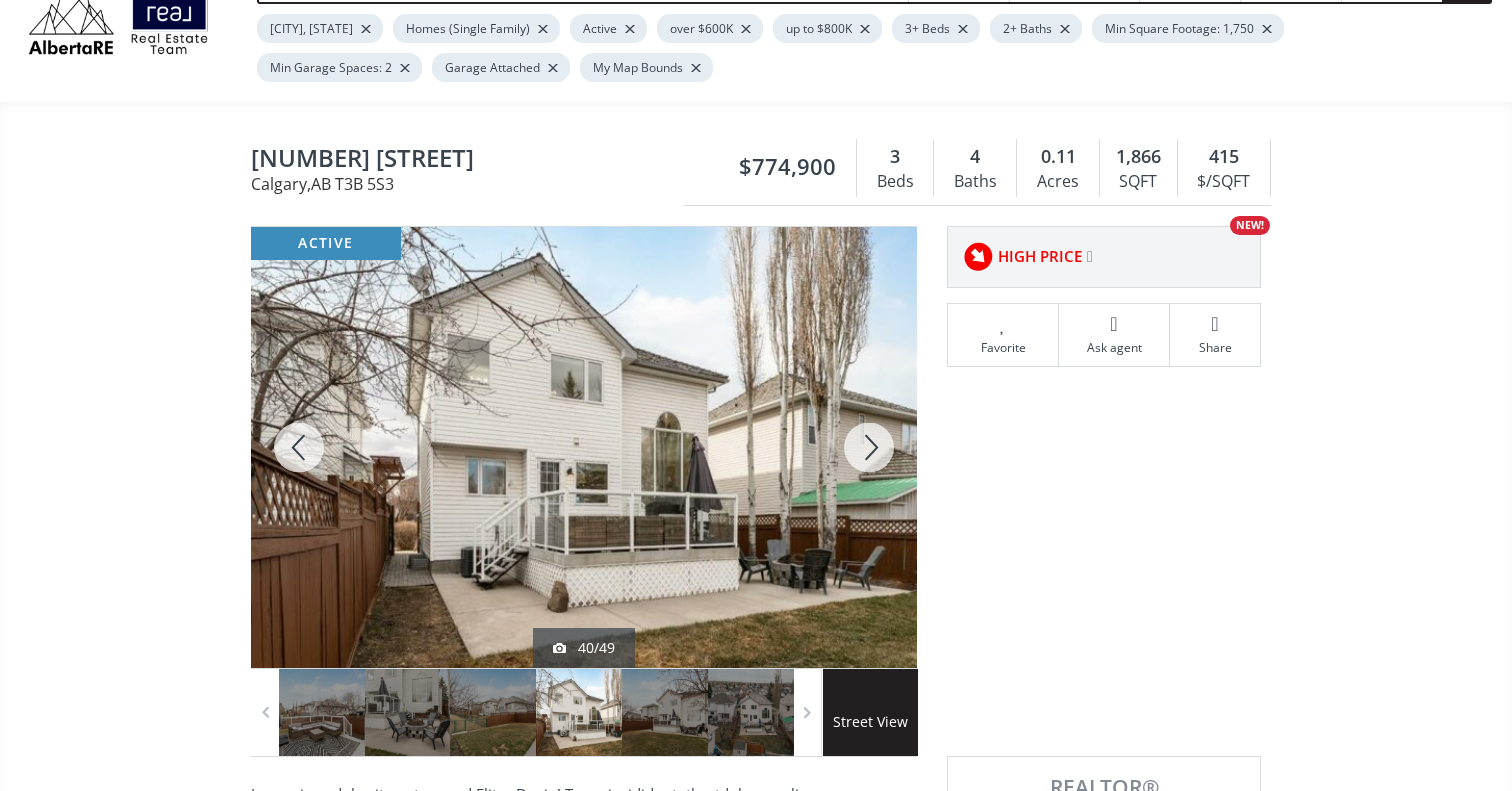 click at bounding box center [869, 447] 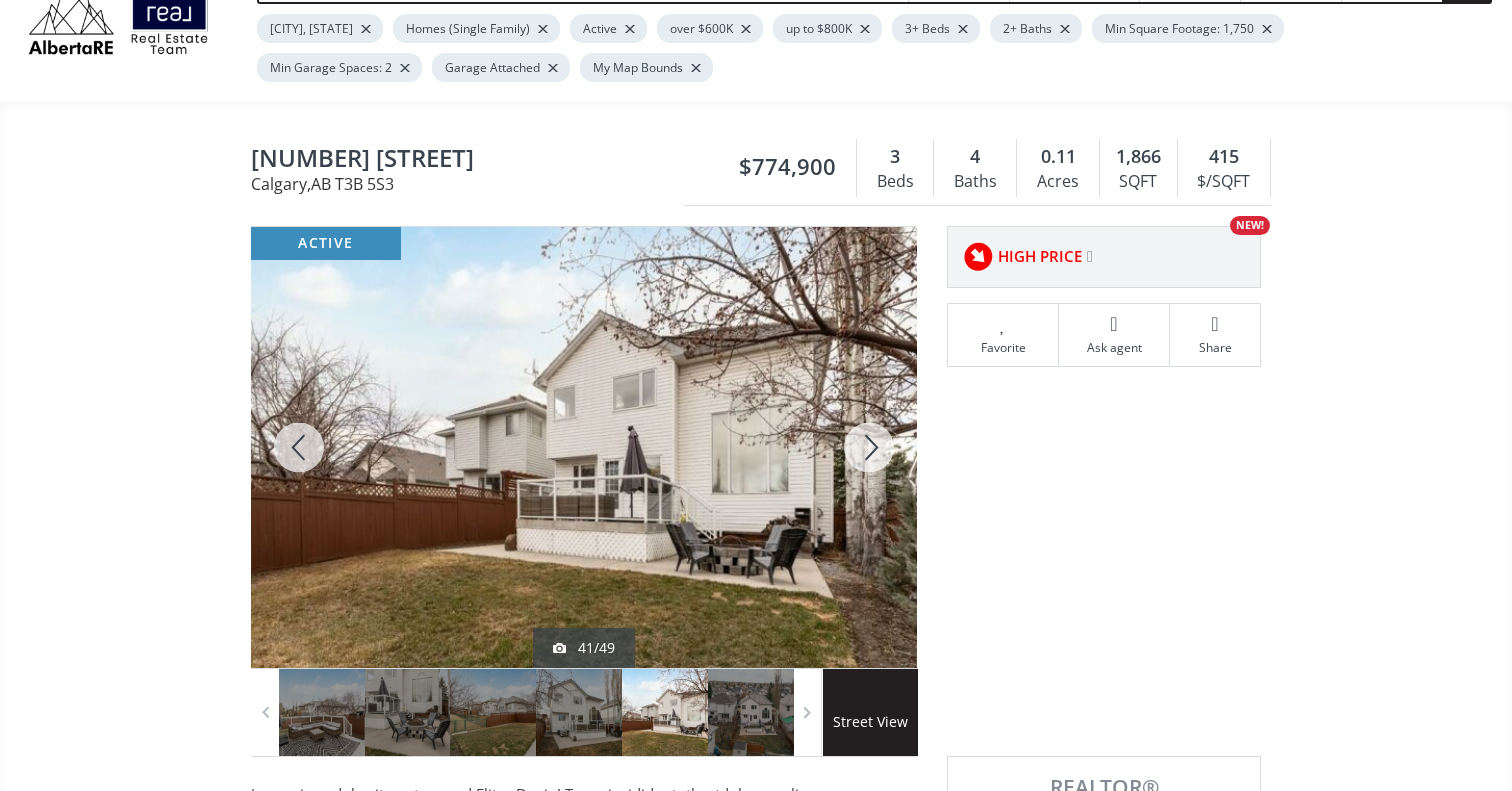 click at bounding box center (869, 447) 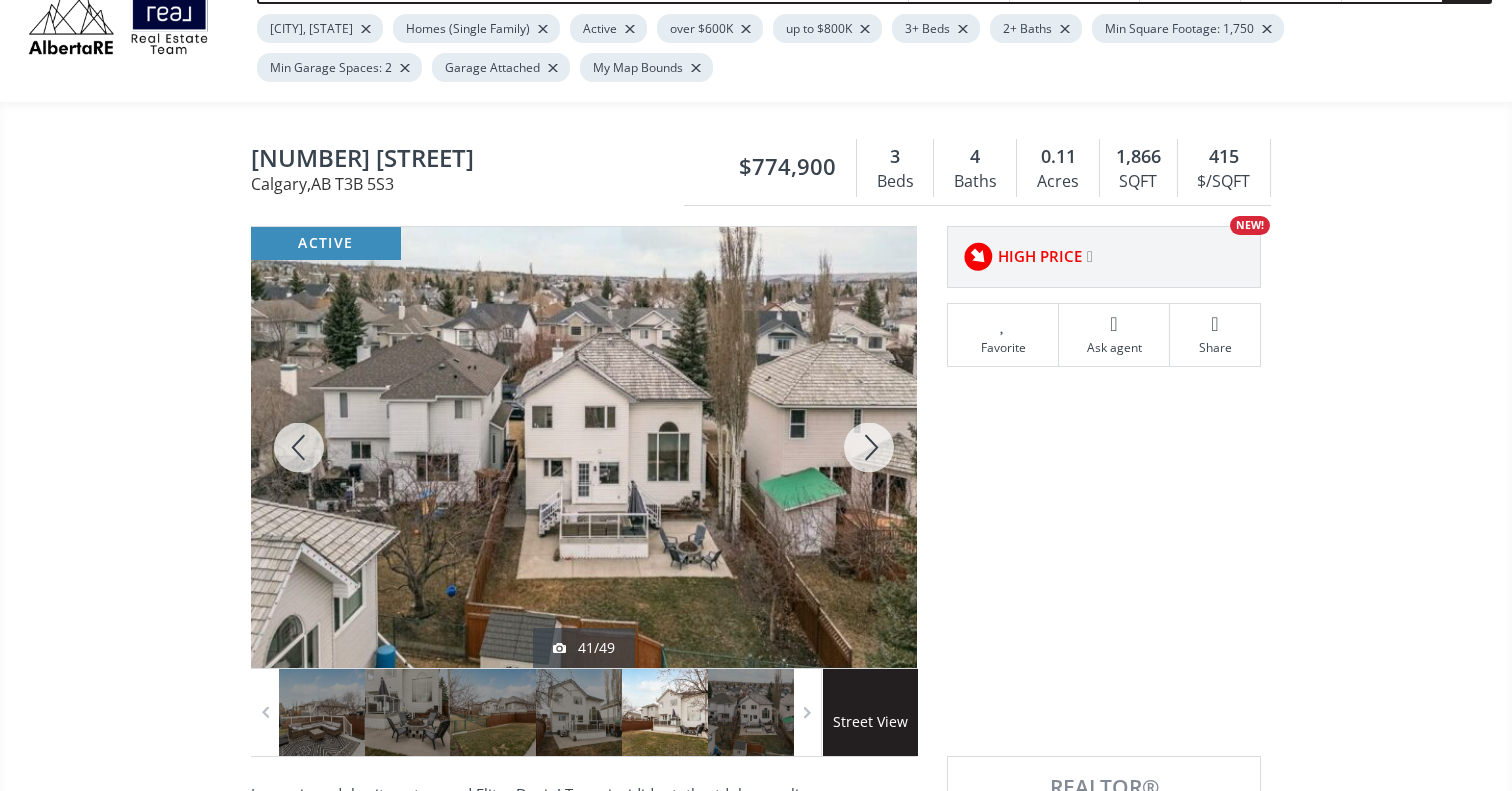 click at bounding box center [869, 447] 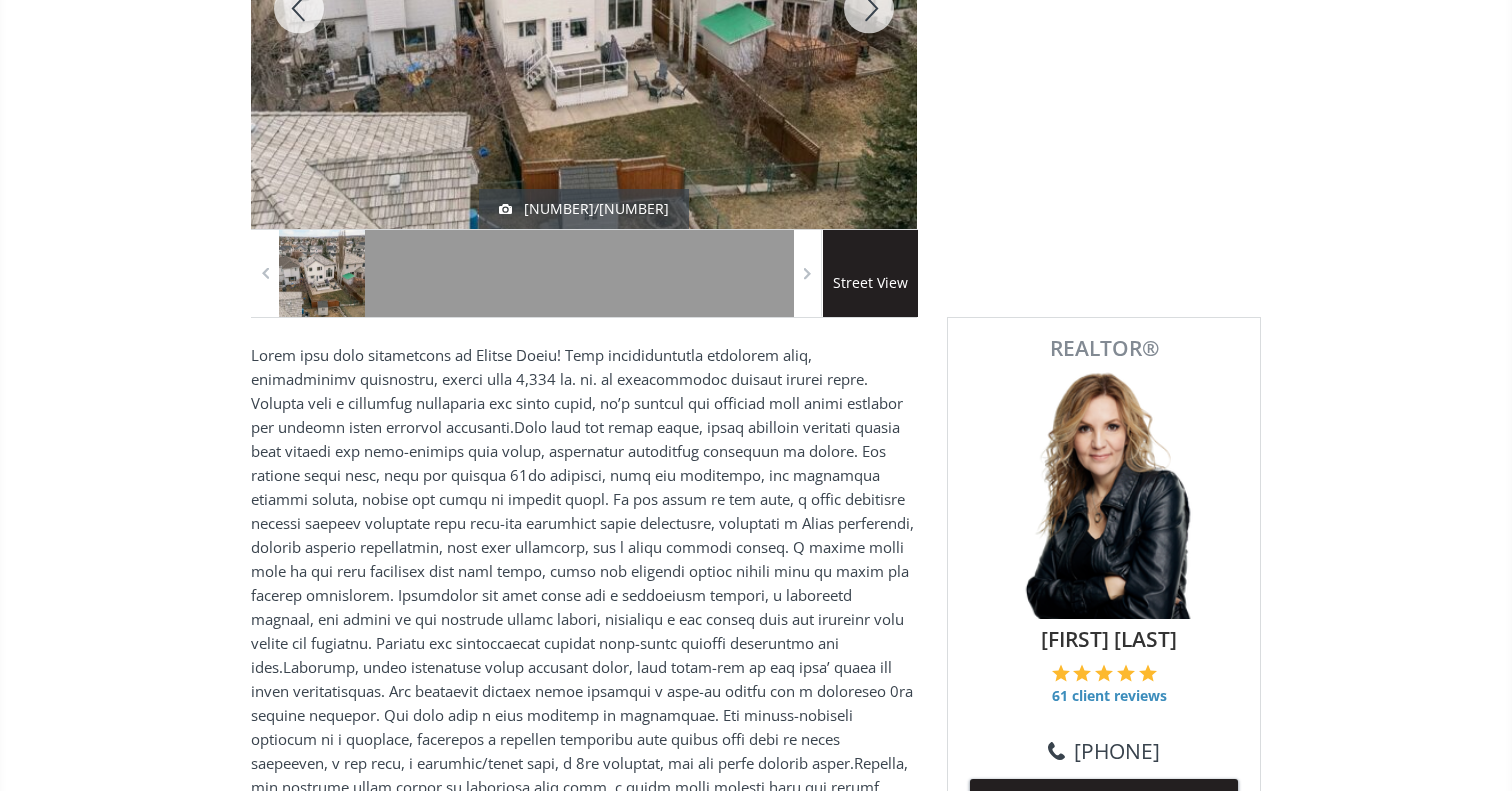 scroll, scrollTop: 0, scrollLeft: 0, axis: both 